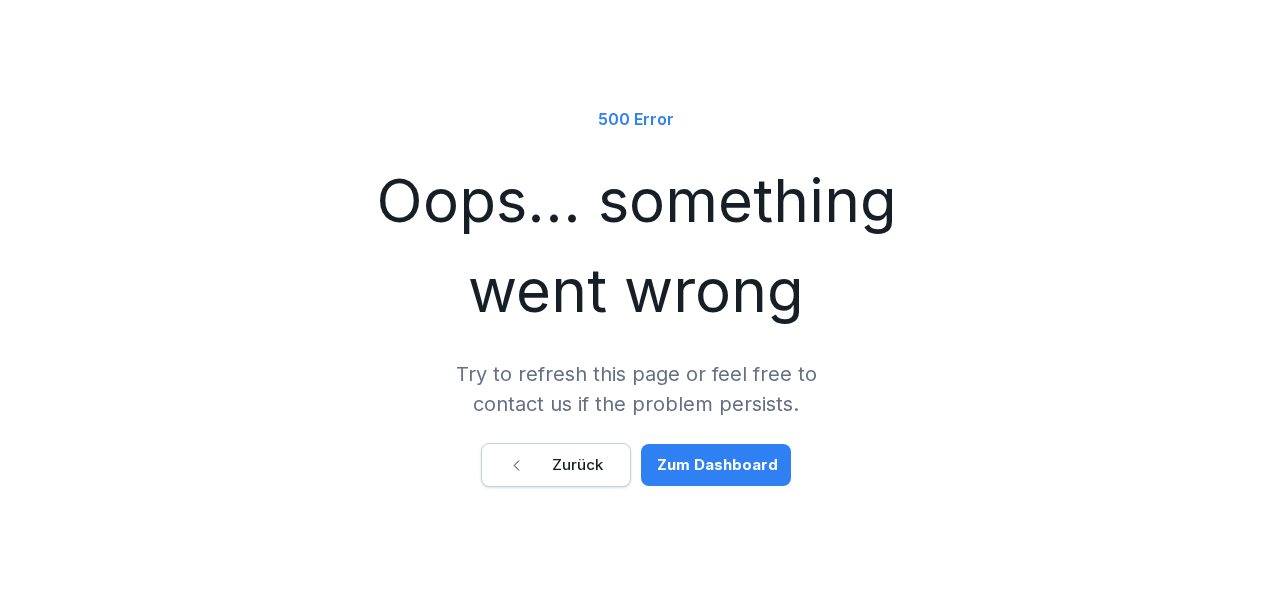 scroll, scrollTop: 0, scrollLeft: 0, axis: both 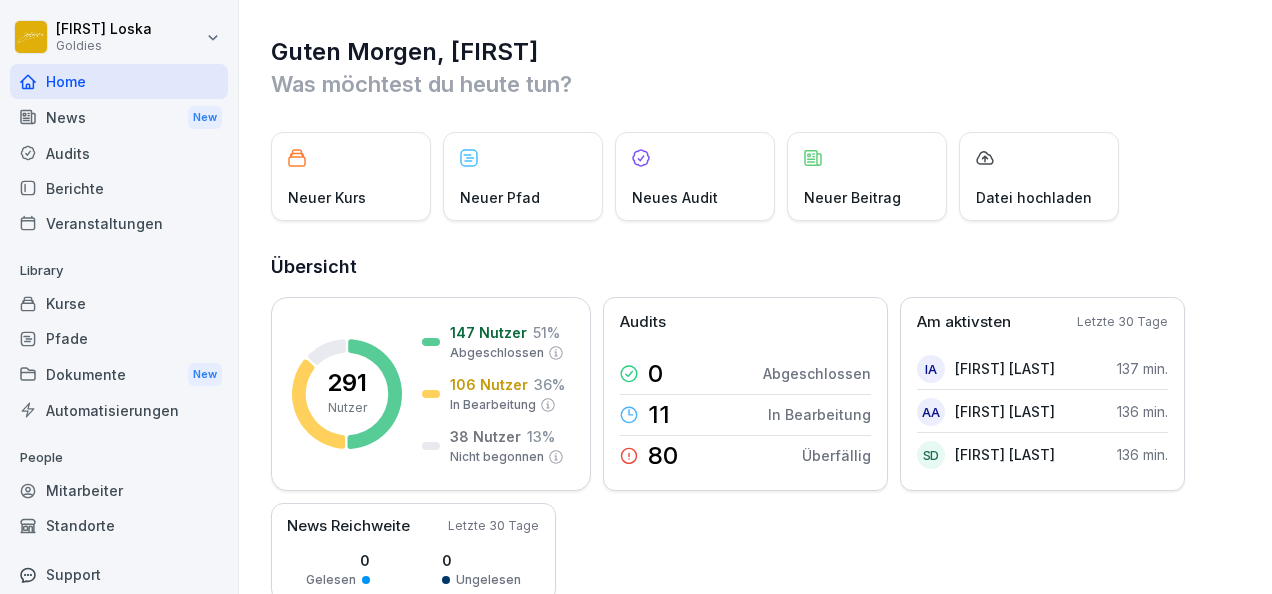 click on "Pfade" at bounding box center [119, 338] 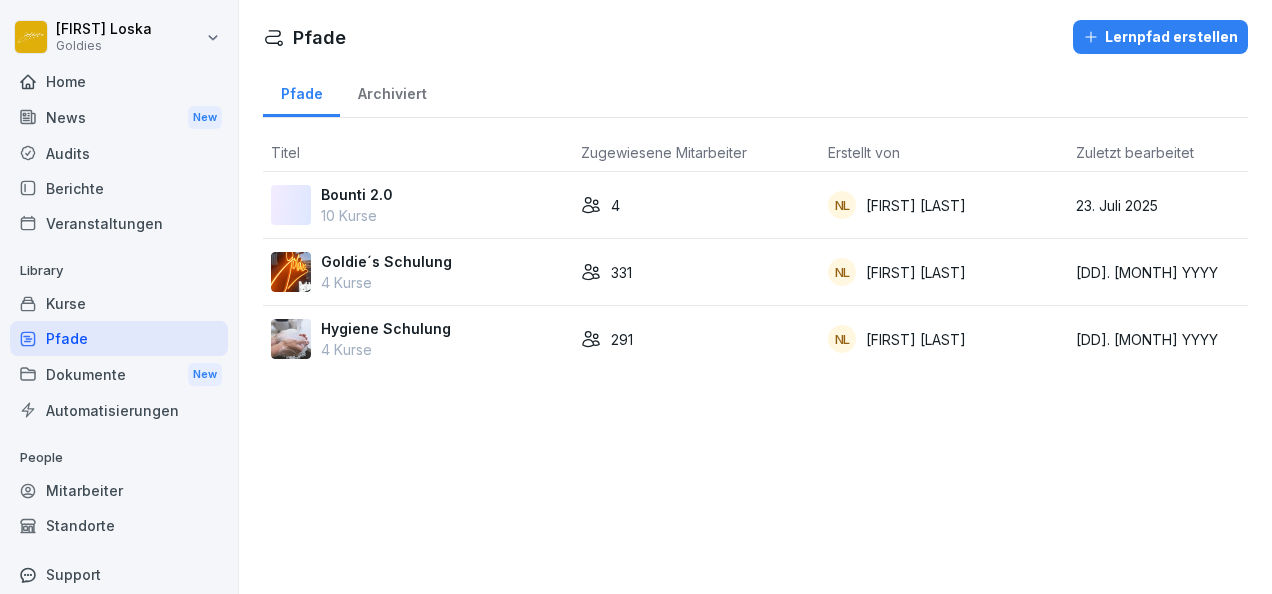 click on "Berichte" at bounding box center [119, 188] 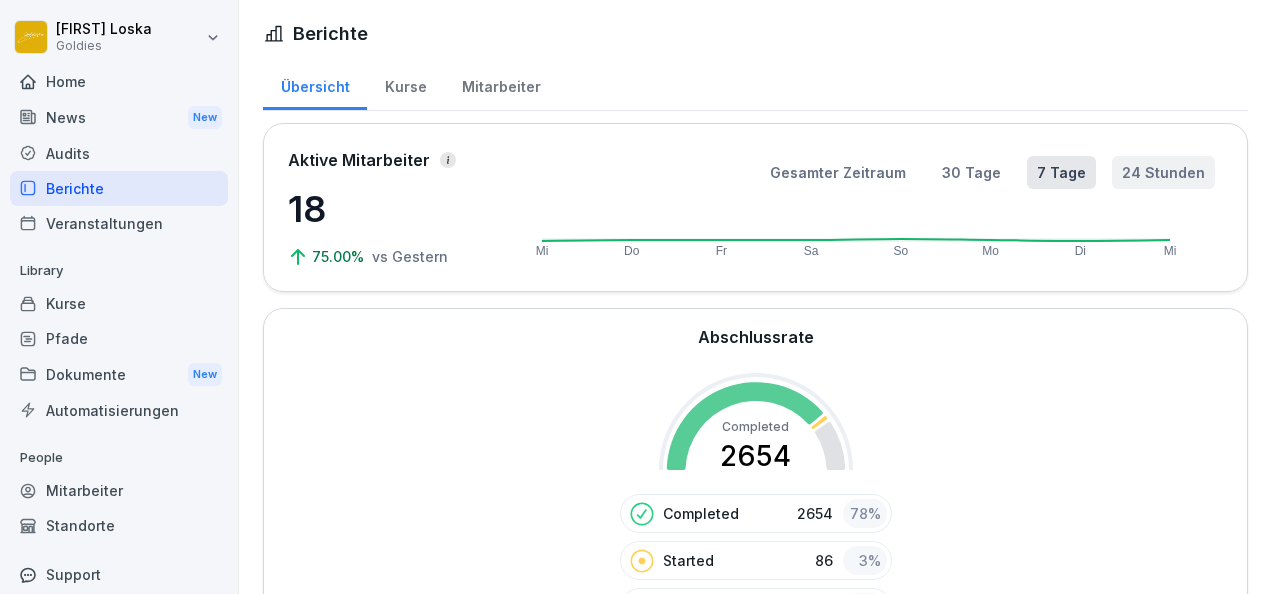 click on "24 Stunden" at bounding box center [1163, 172] 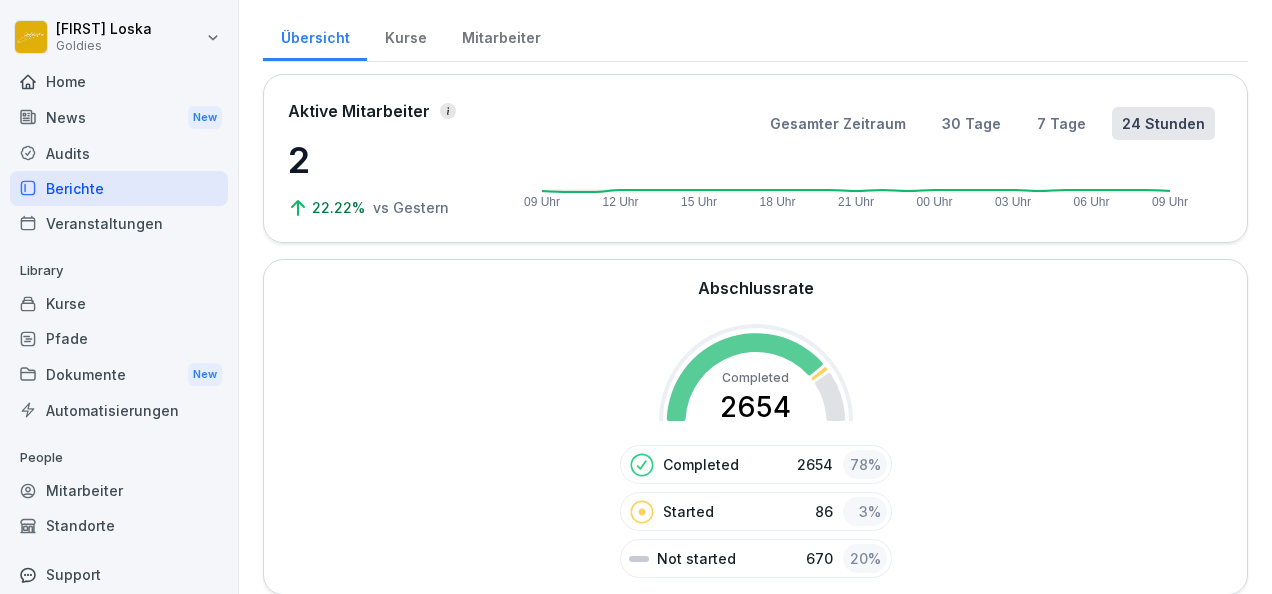 scroll, scrollTop: 28, scrollLeft: 0, axis: vertical 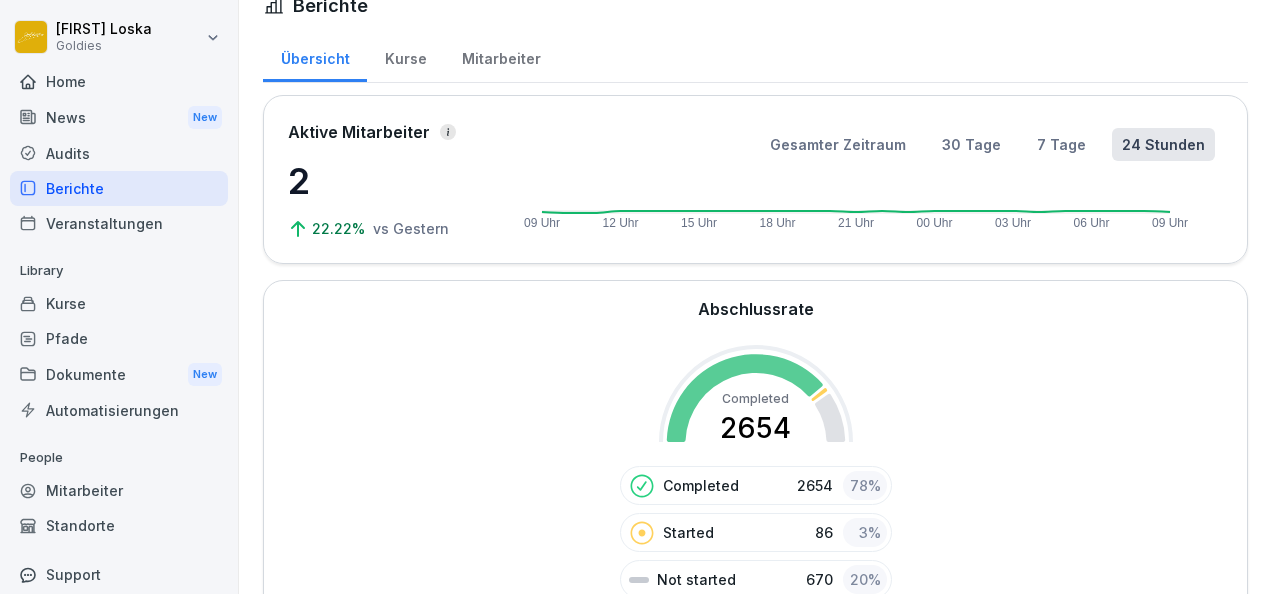 click on "Kurse" at bounding box center [405, 56] 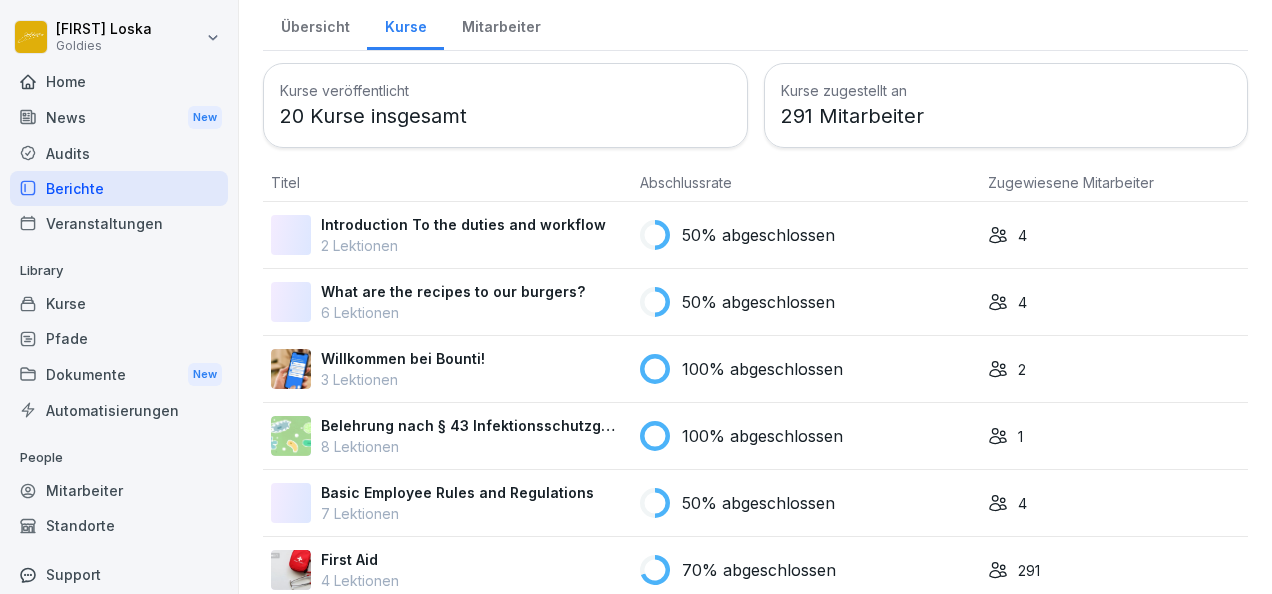 scroll, scrollTop: 58, scrollLeft: 0, axis: vertical 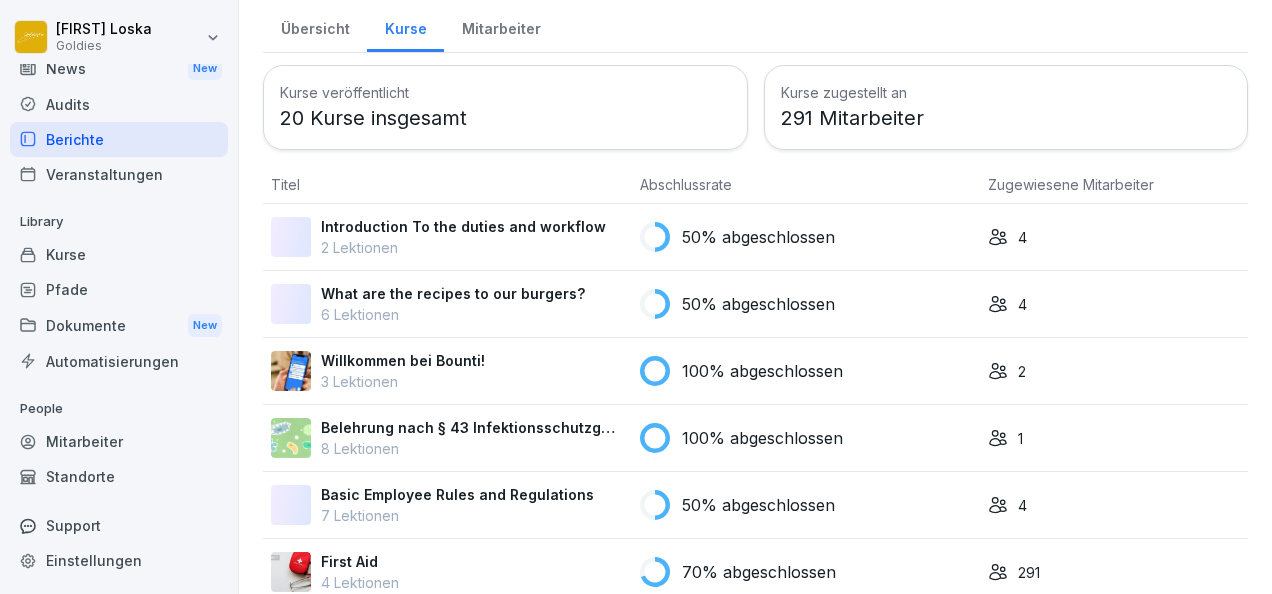 click on "Standorte" at bounding box center (119, 476) 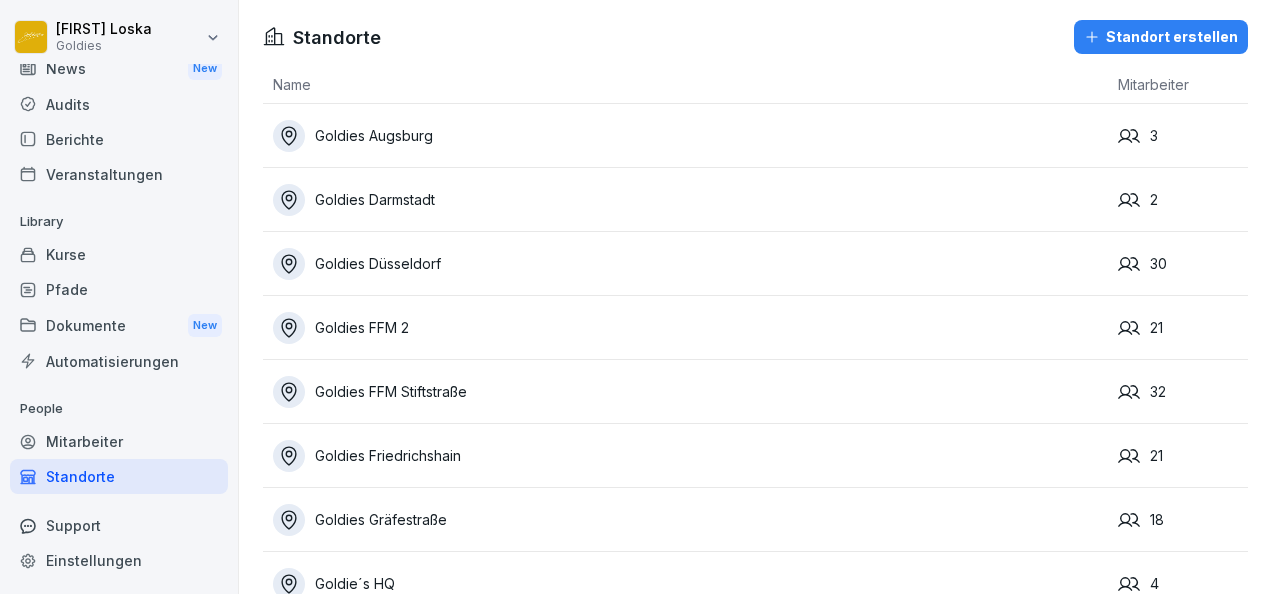 click on "Goldies Düsseldorf" at bounding box center [690, 264] 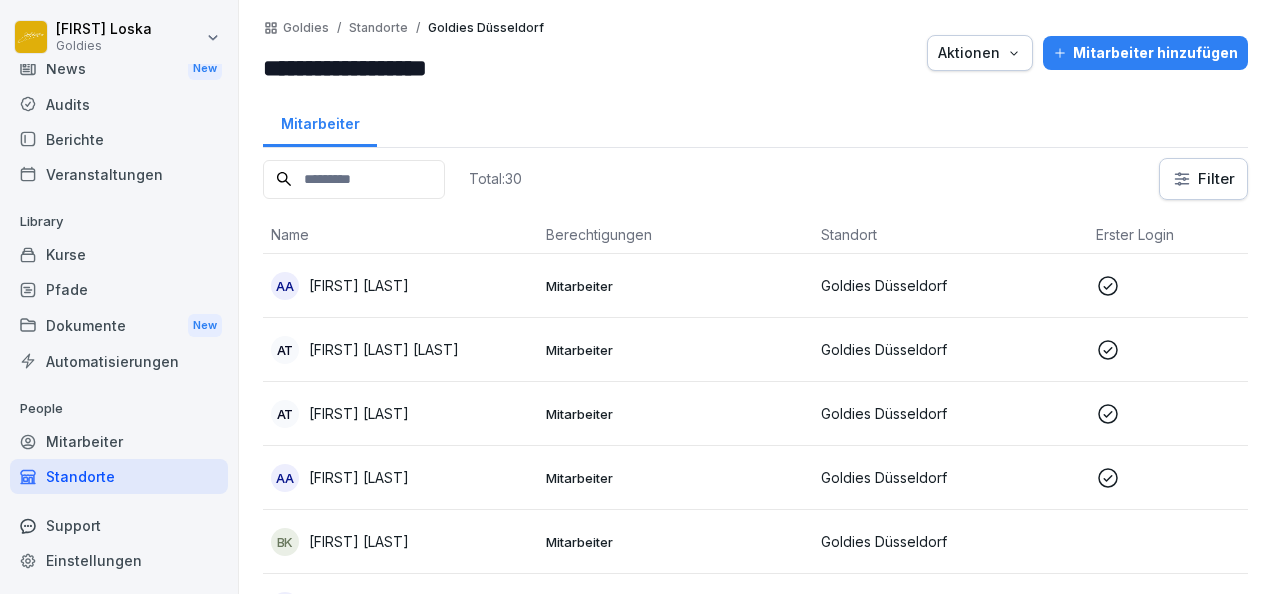 scroll, scrollTop: 32, scrollLeft: 0, axis: vertical 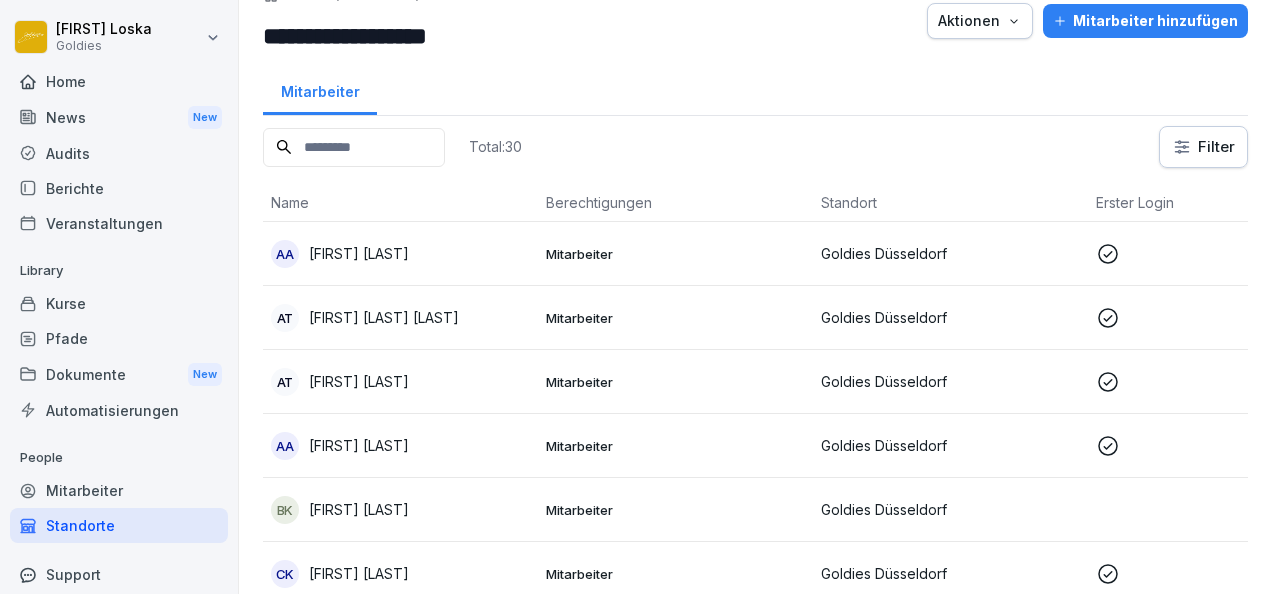 click on "News New" at bounding box center [119, 117] 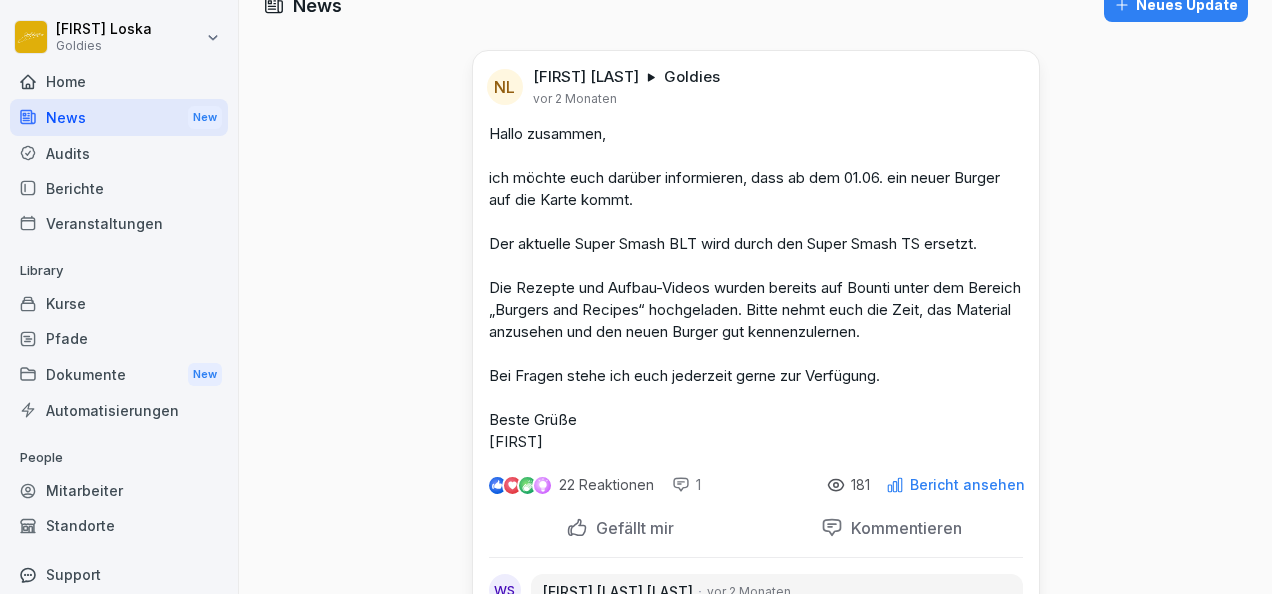 scroll, scrollTop: 0, scrollLeft: 0, axis: both 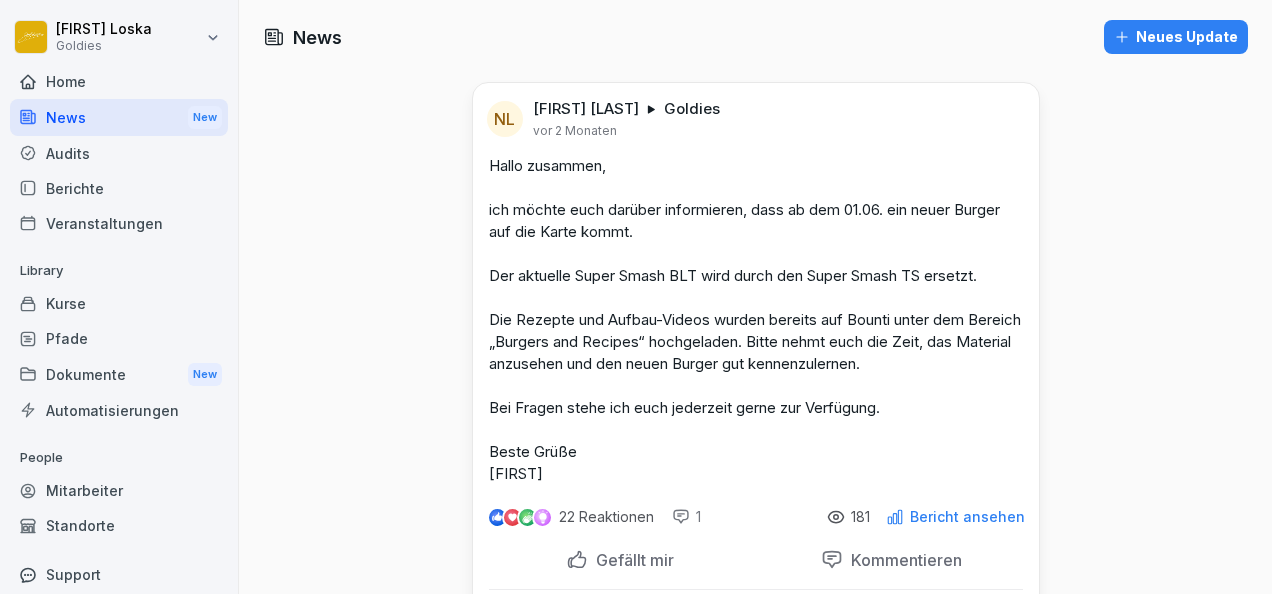 click on "Home" at bounding box center [119, 81] 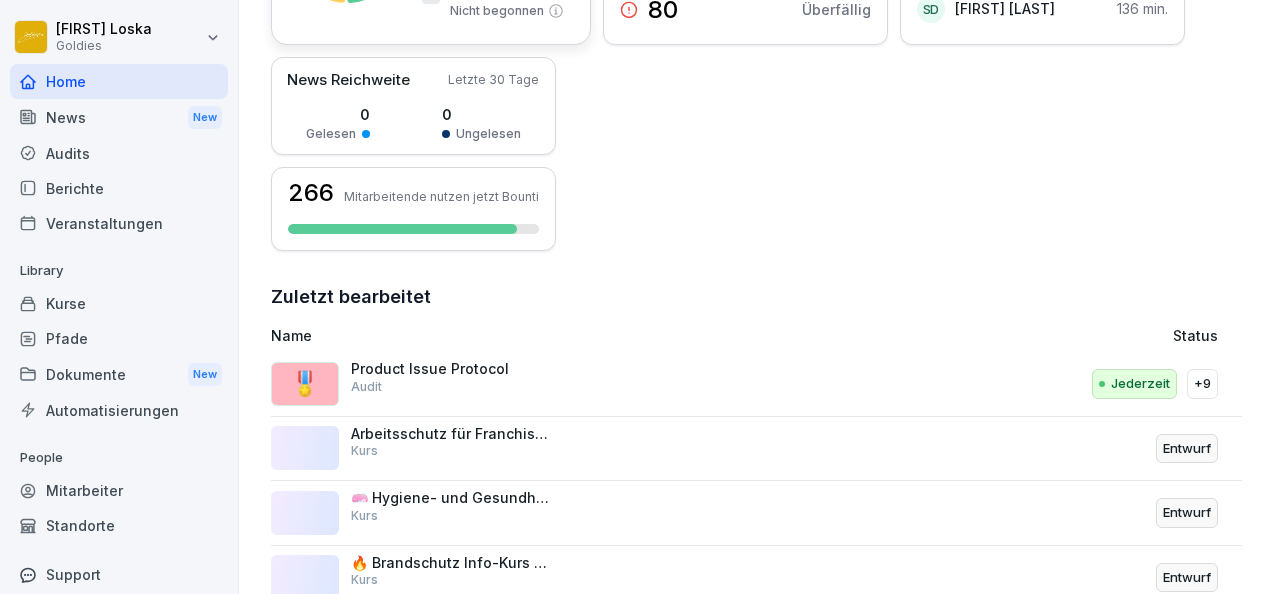 scroll, scrollTop: 540, scrollLeft: 0, axis: vertical 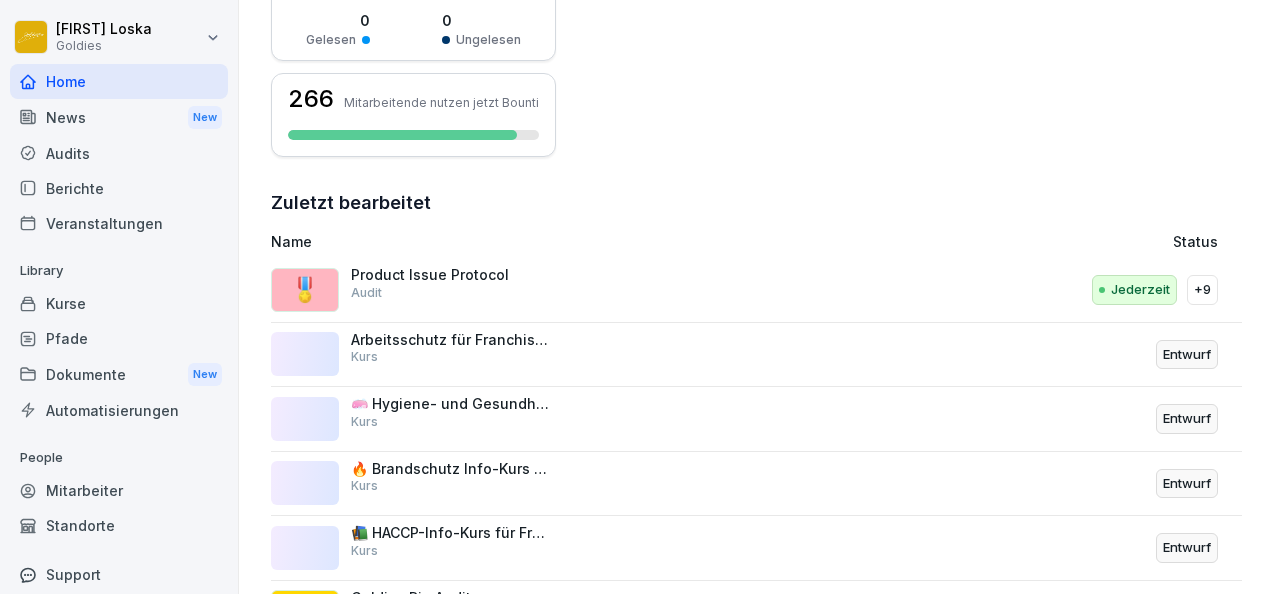 click on "🎖️ Product Issue Protocol  Audit" at bounding box center (578, 290) 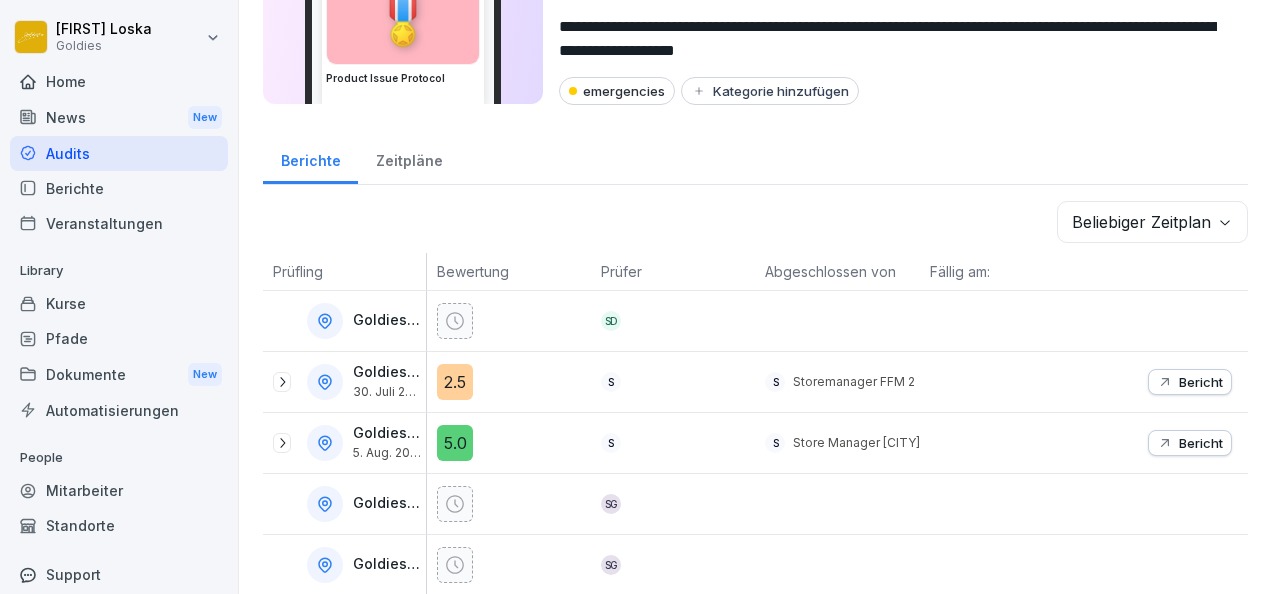 scroll, scrollTop: 134, scrollLeft: 0, axis: vertical 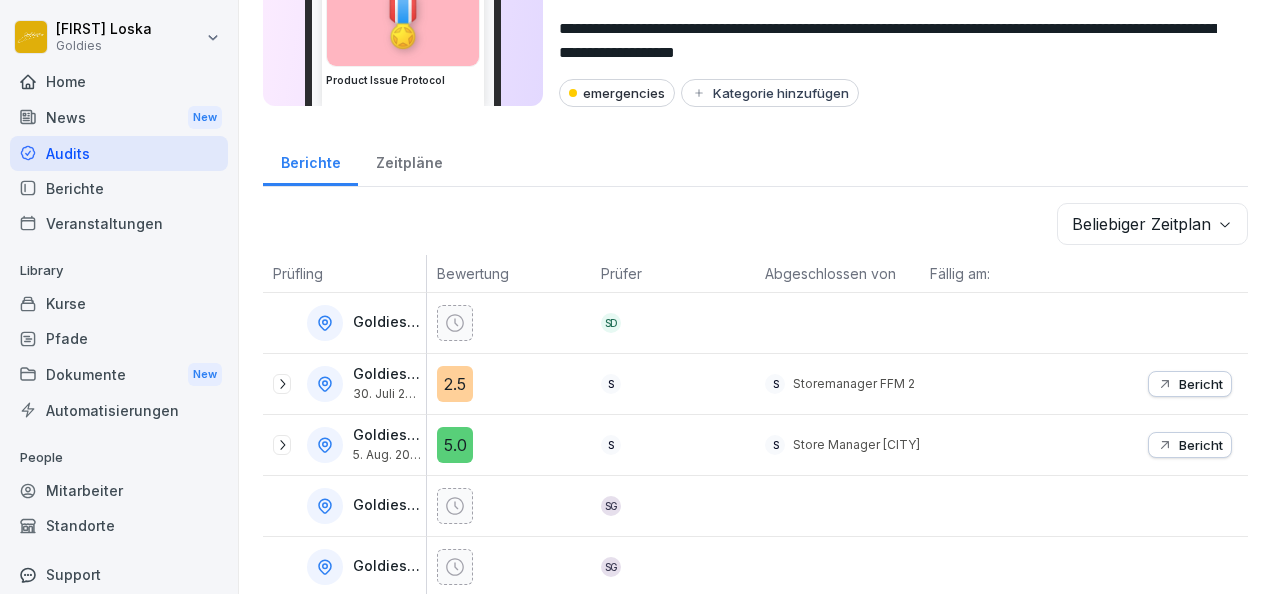 click on "Goldies Düsseldorf SD Goldies FFM 2 30. Juli 2025 2.5 S S Storemanager FFM 2 Bericht Goldies FFM Stiftstraße 5. Aug. 2025 5.0 S S Store Manager Frankfurt Bericht Goldies Friedrichshain SG Goldies Gräfestraße SG Goldies Karlsruhe IA IE + 30 Goldies Köln 1. Aug. 2025 5.0 BS MK + 1 BS Betim Sakiri Sakiri Bericht Goldies Oranienstraße SO Goldies Potsdamer Platz 6. Mai 2025 2.0 SP SP Storemanagement Potsdamer Platz 2.5 S" at bounding box center (636, 297) 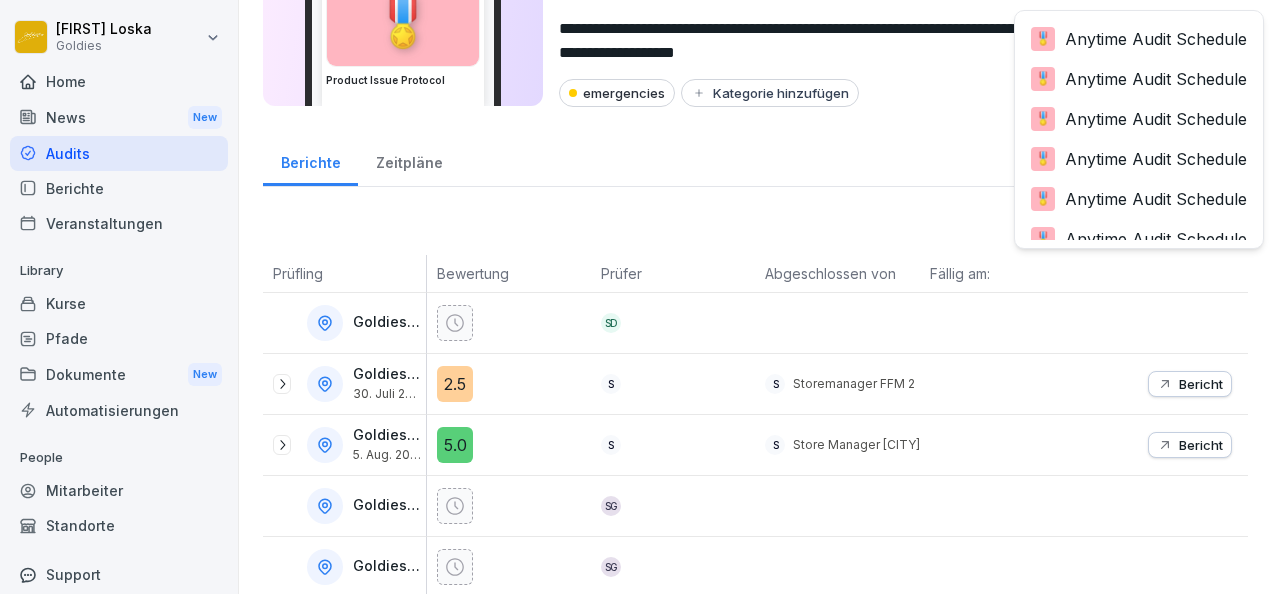scroll, scrollTop: 218, scrollLeft: 0, axis: vertical 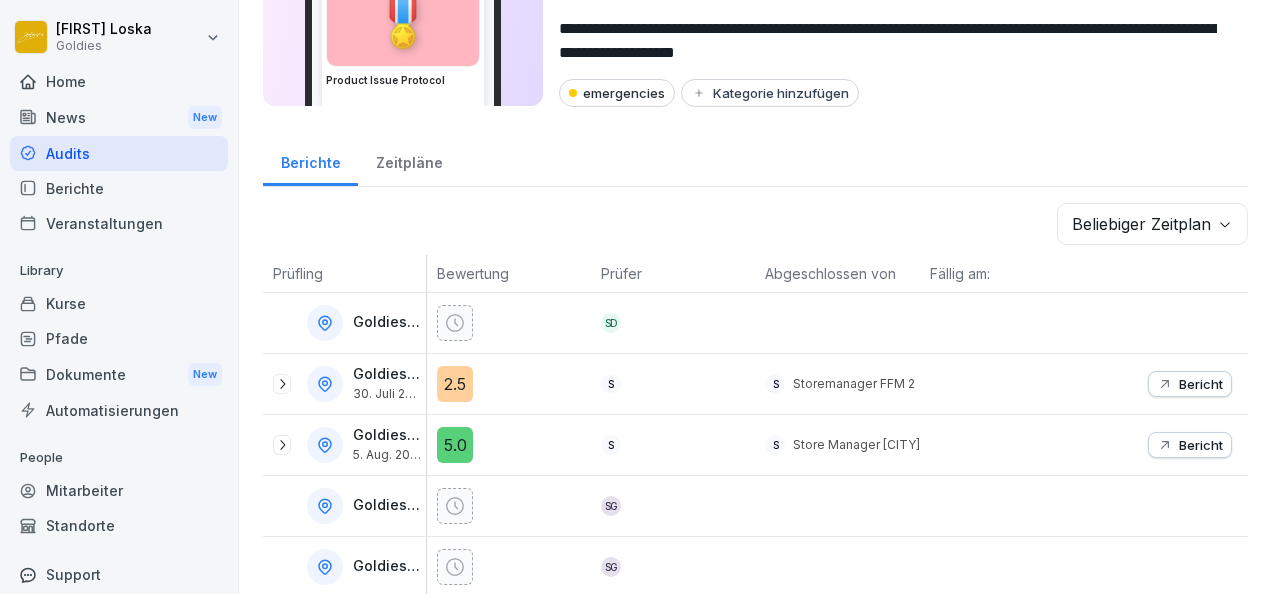 click on "Goldies Düsseldorf SD Goldies FFM 2 30. Juli 2025 2.5 S S Storemanager FFM 2 Bericht Goldies FFM Stiftstraße 5. Aug. 2025 5.0 S S Store Manager Frankfurt Bericht Goldies Friedrichshain SG Goldies Gräfestraße SG Goldies Karlsruhe IA IE + 30 Goldies Köln 1. Aug. 2025 5.0 BS MK + 1 BS Betim Sakiri Sakiri Bericht Goldies Oranienstraße SO Goldies Potsdamer Platz 6. Mai 2025 2.0 SP SP Storemanagement Potsdamer Platz 2.5 S" at bounding box center [636, 297] 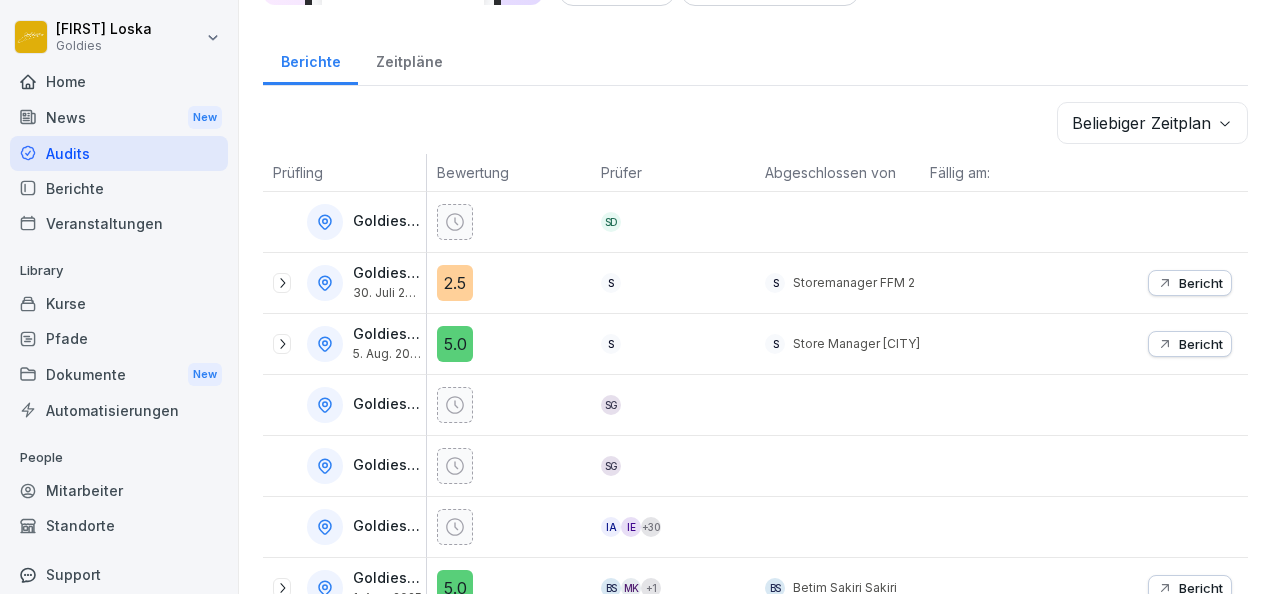 scroll, scrollTop: 234, scrollLeft: 0, axis: vertical 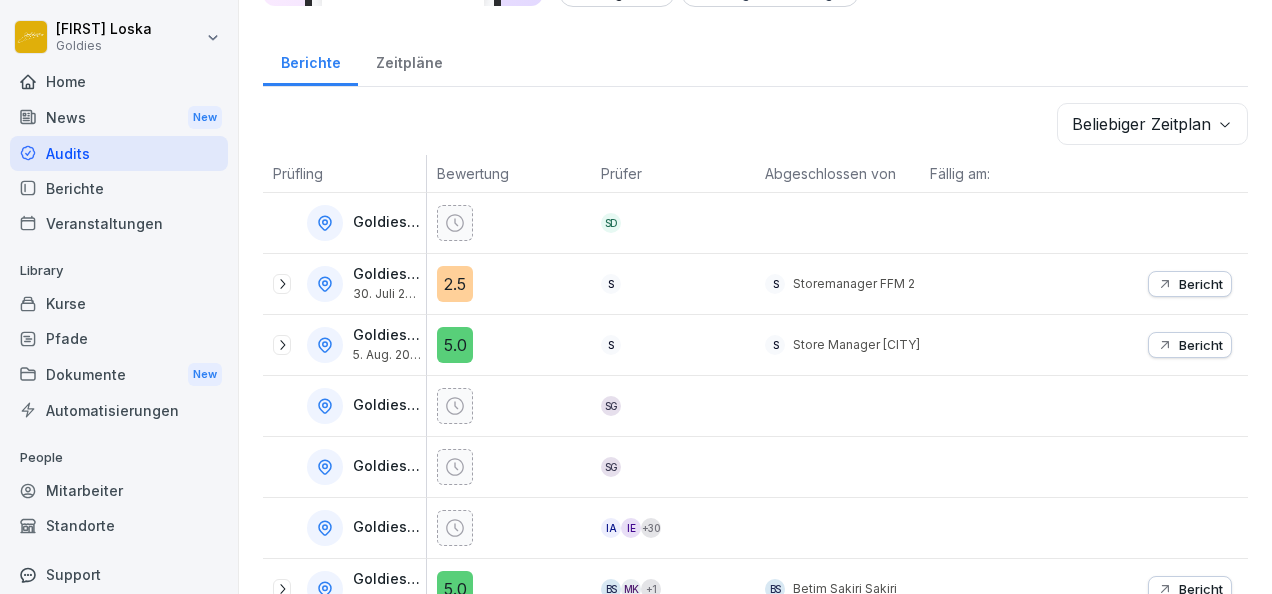 click on "Bericht" at bounding box center [1201, 345] 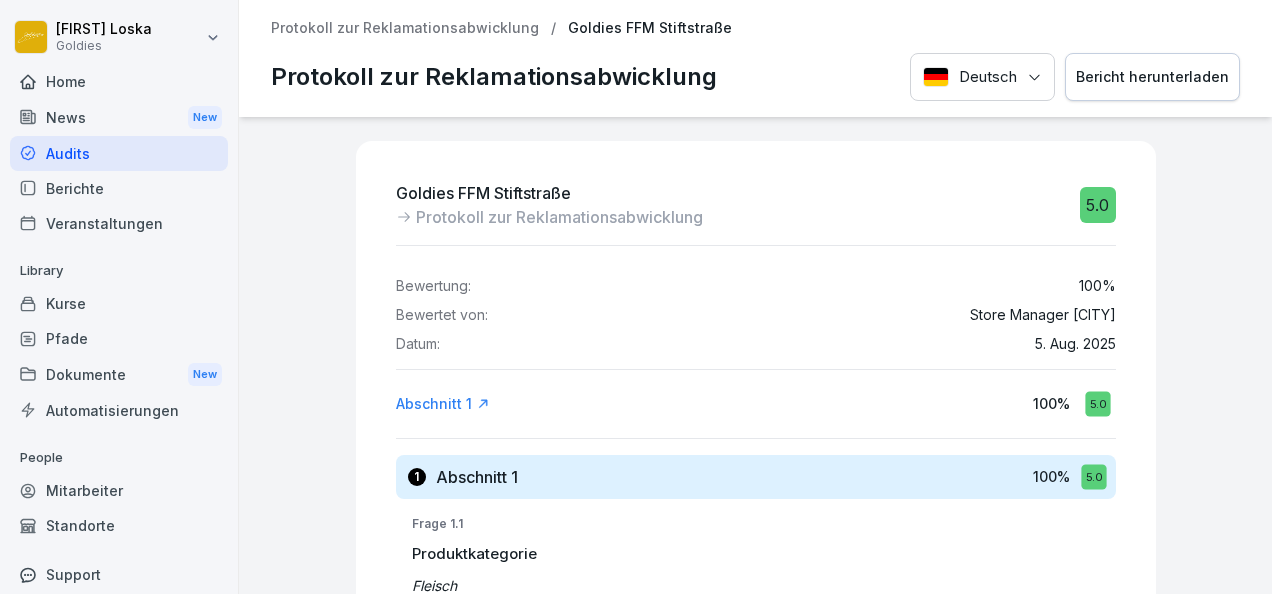 scroll, scrollTop: 0, scrollLeft: 0, axis: both 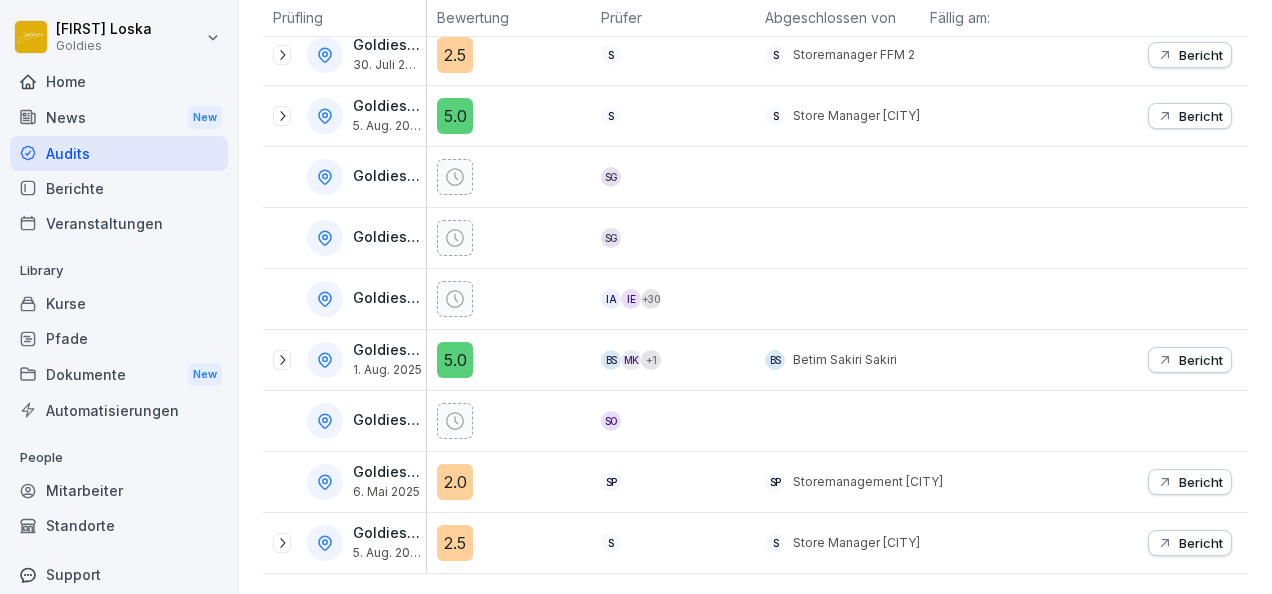 click on "Bericht" at bounding box center [1190, 543] 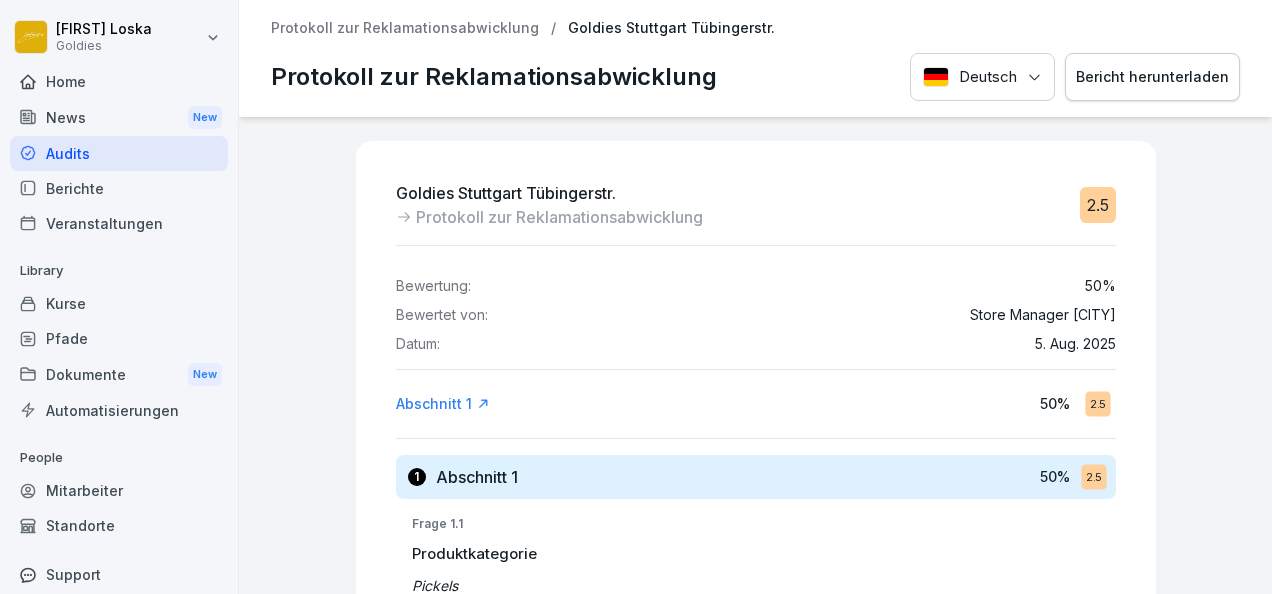 scroll, scrollTop: 0, scrollLeft: 0, axis: both 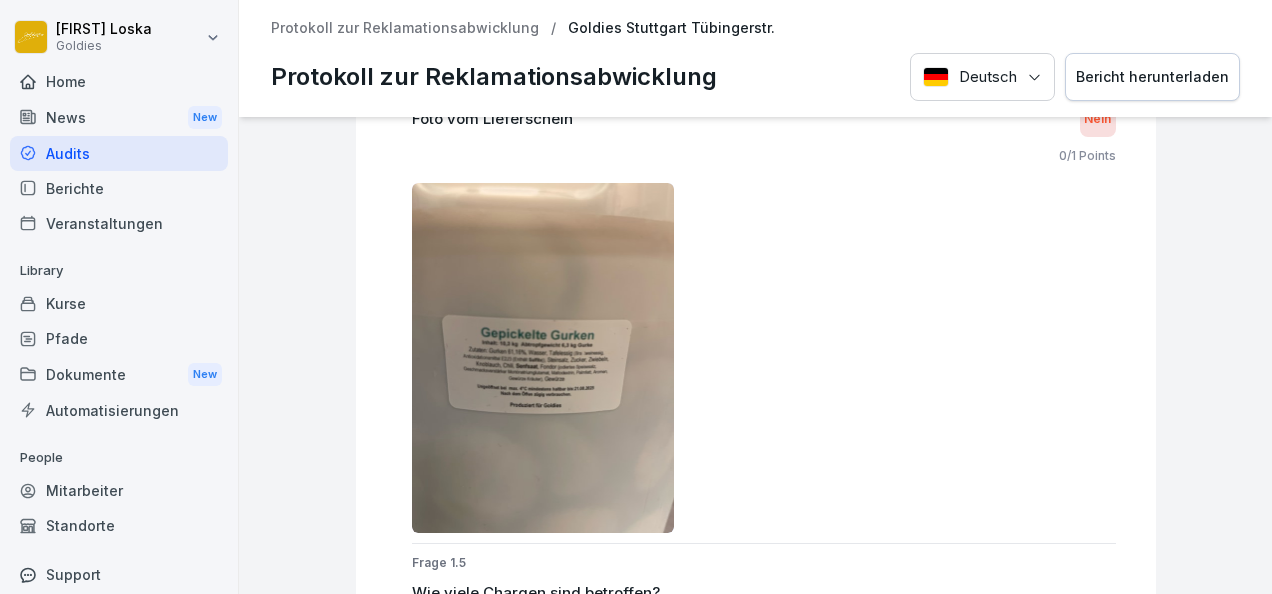 click at bounding box center (543, 358) 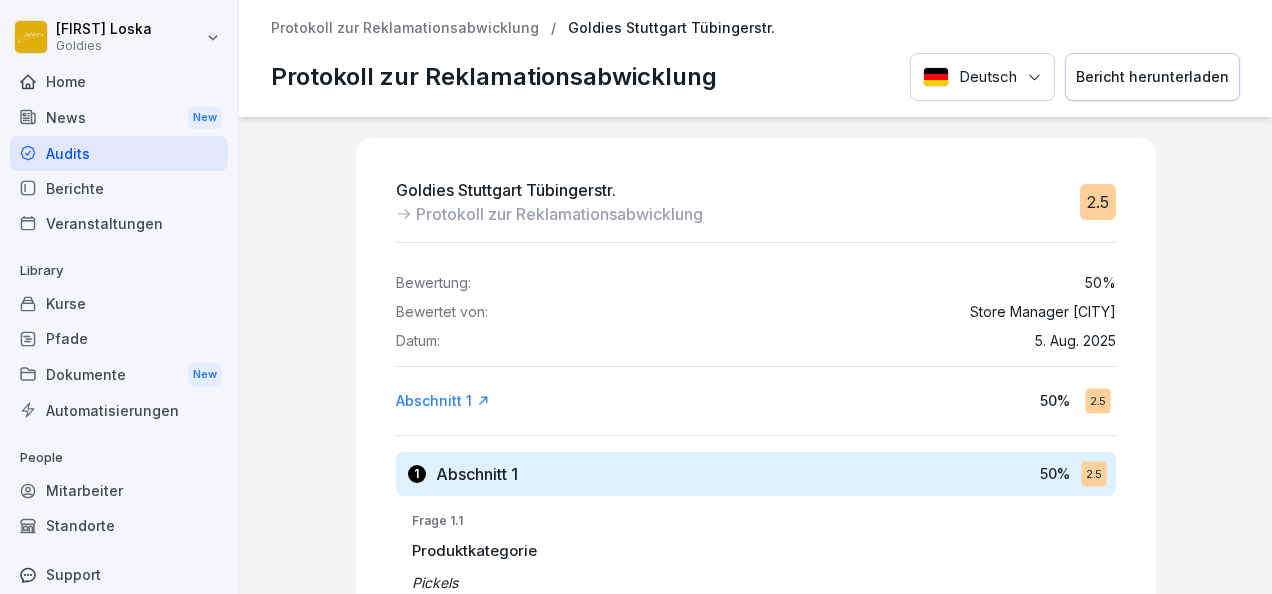 scroll, scrollTop: 0, scrollLeft: 0, axis: both 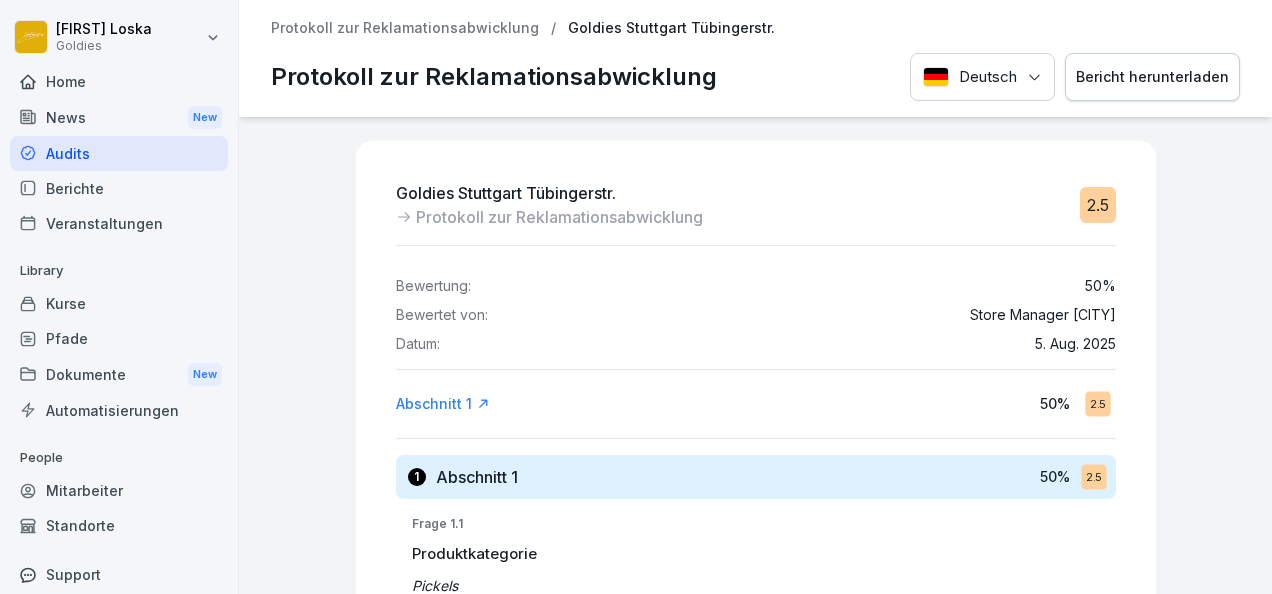 click on "Protokoll zur Reklamationsabwicklung" at bounding box center [405, 28] 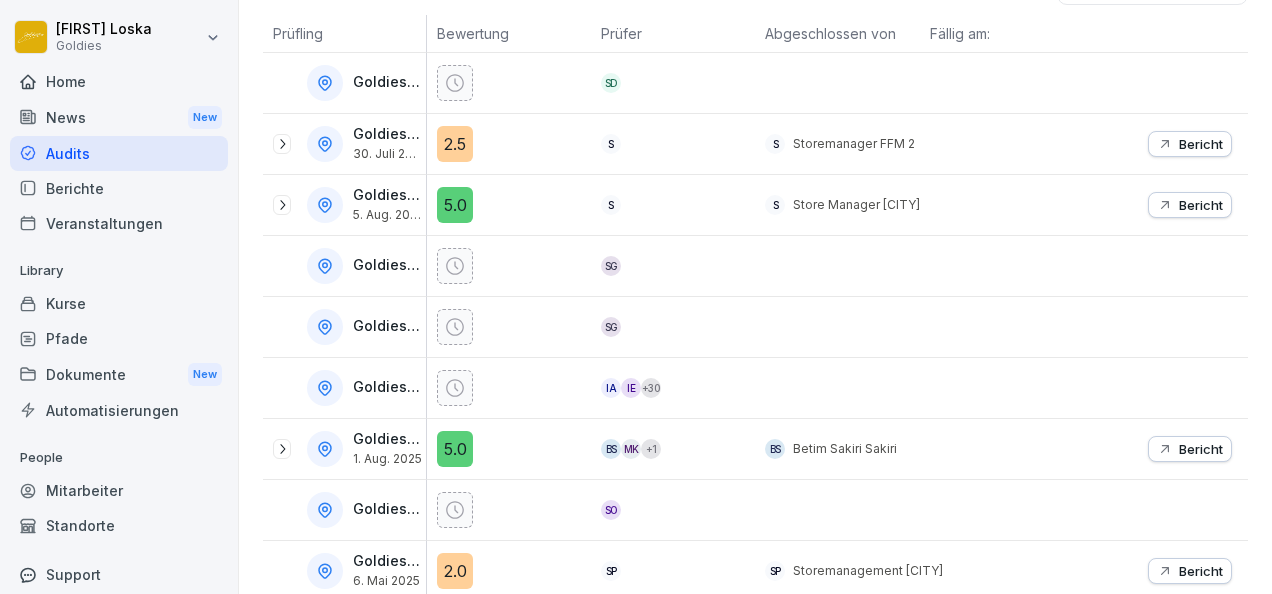 scroll, scrollTop: 172, scrollLeft: 0, axis: vertical 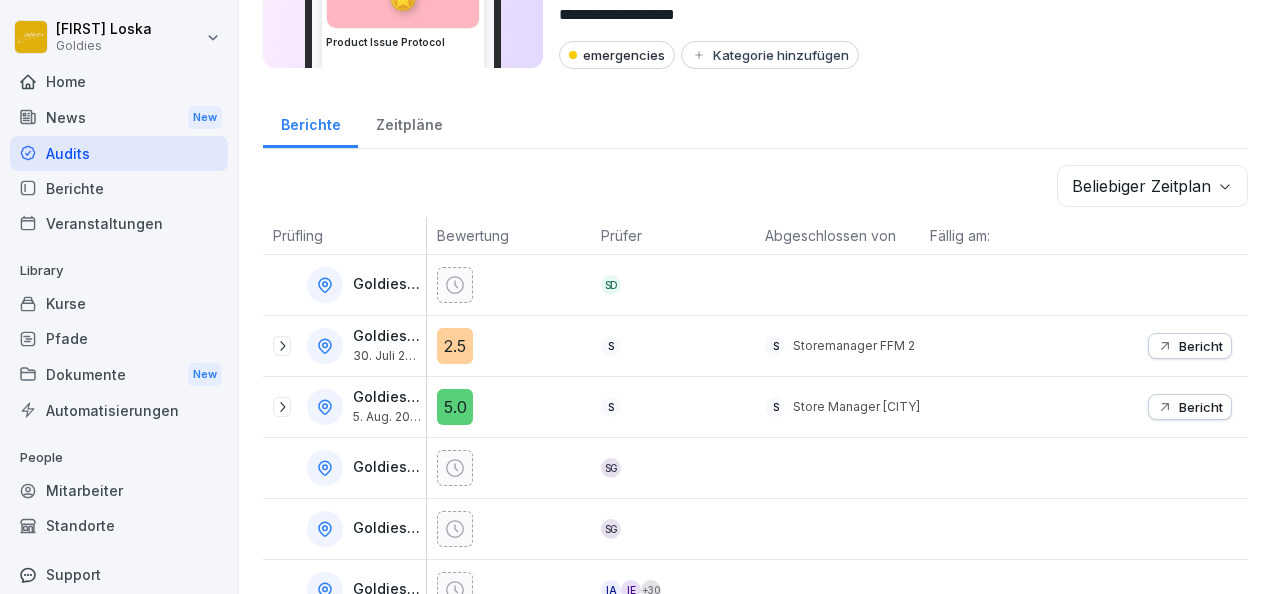 click on "Bericht" at bounding box center (1201, 407) 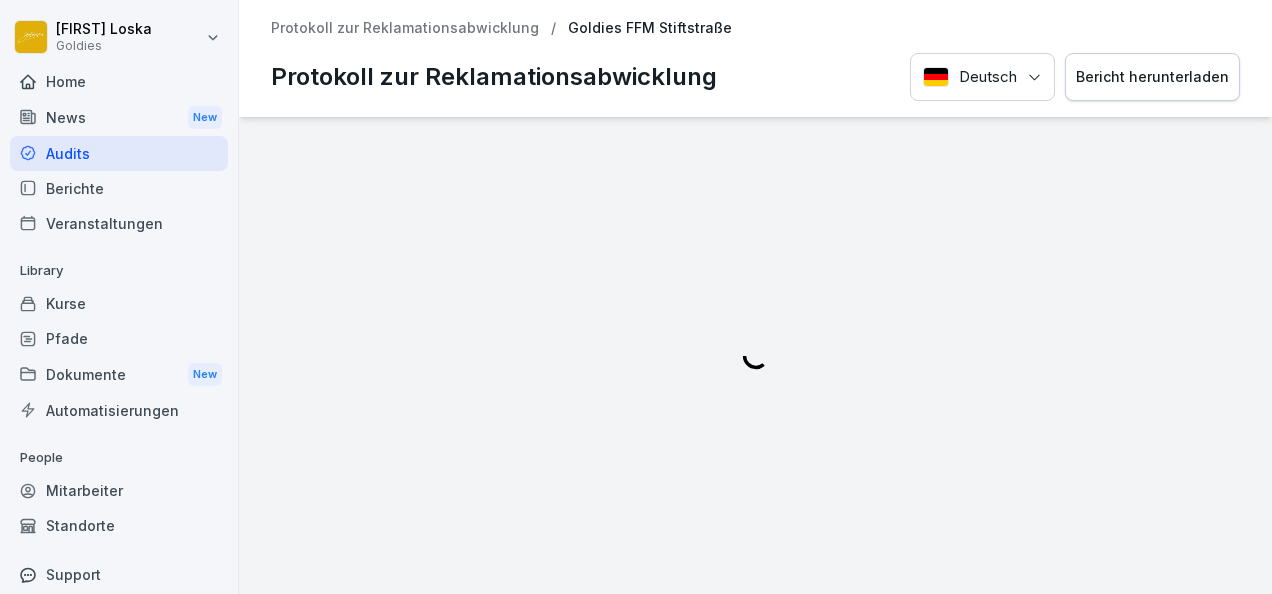scroll, scrollTop: 0, scrollLeft: 0, axis: both 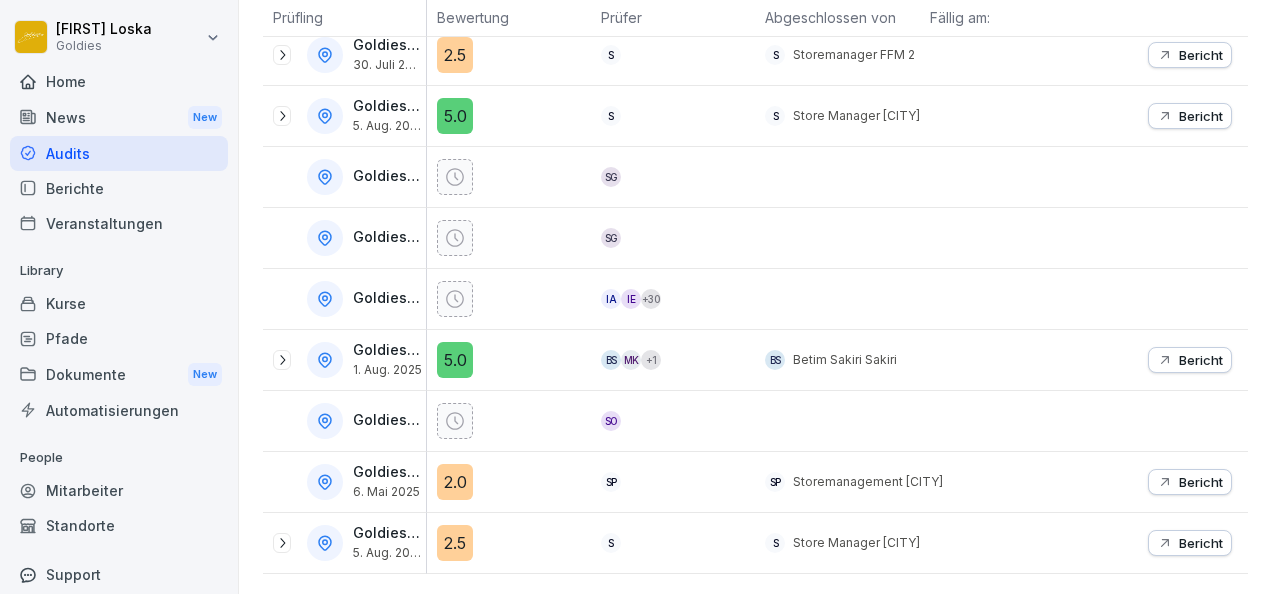 click on "Bericht" at bounding box center [1190, 543] 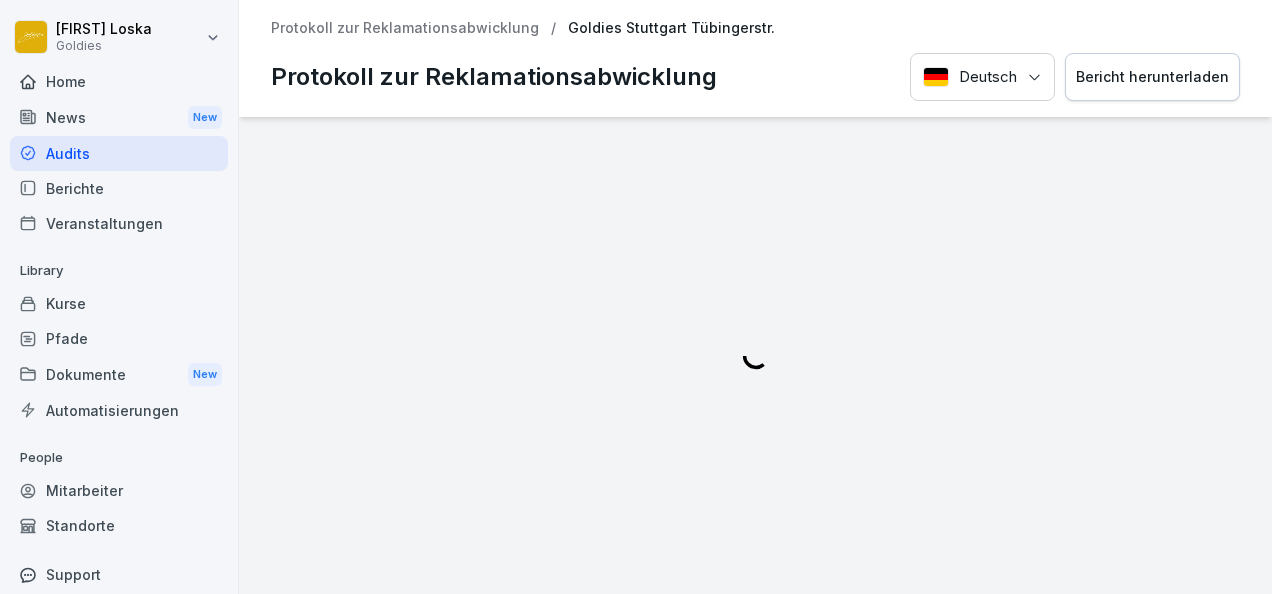 scroll, scrollTop: 0, scrollLeft: 0, axis: both 